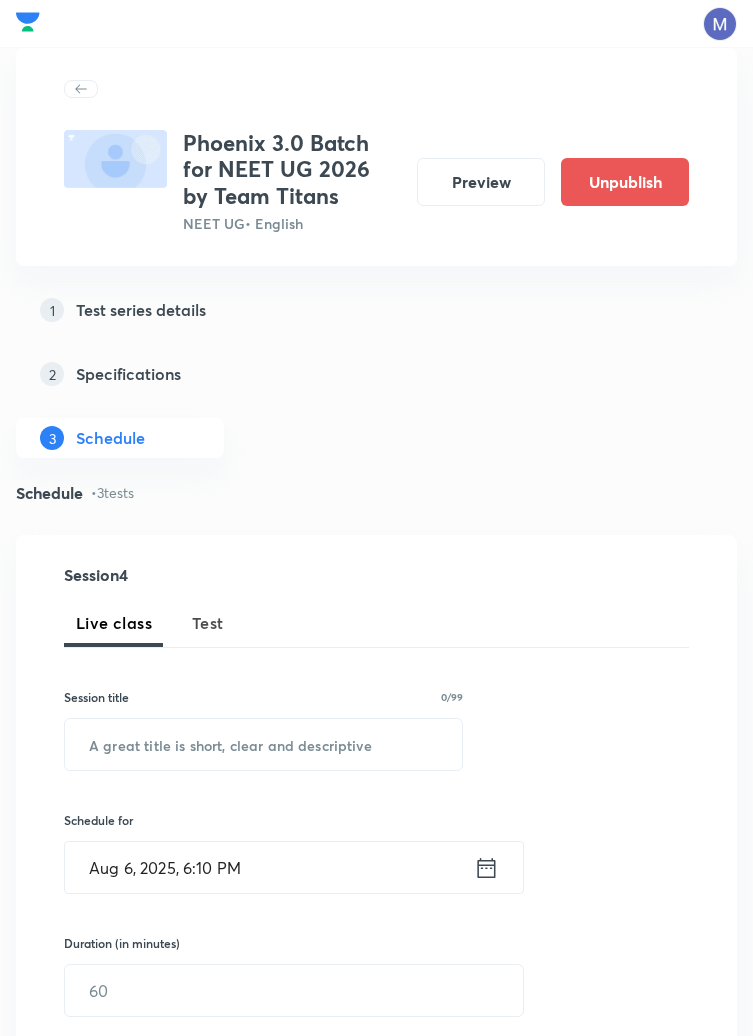 scroll, scrollTop: 1002, scrollLeft: 0, axis: vertical 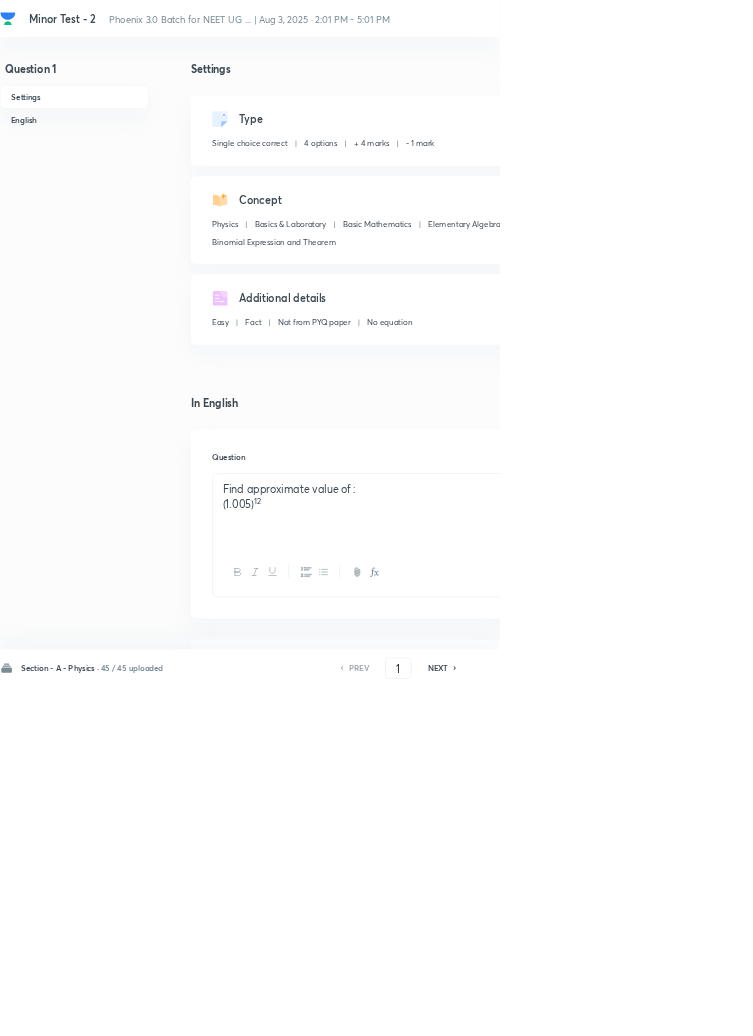 click on "13" at bounding box center [899, 18] 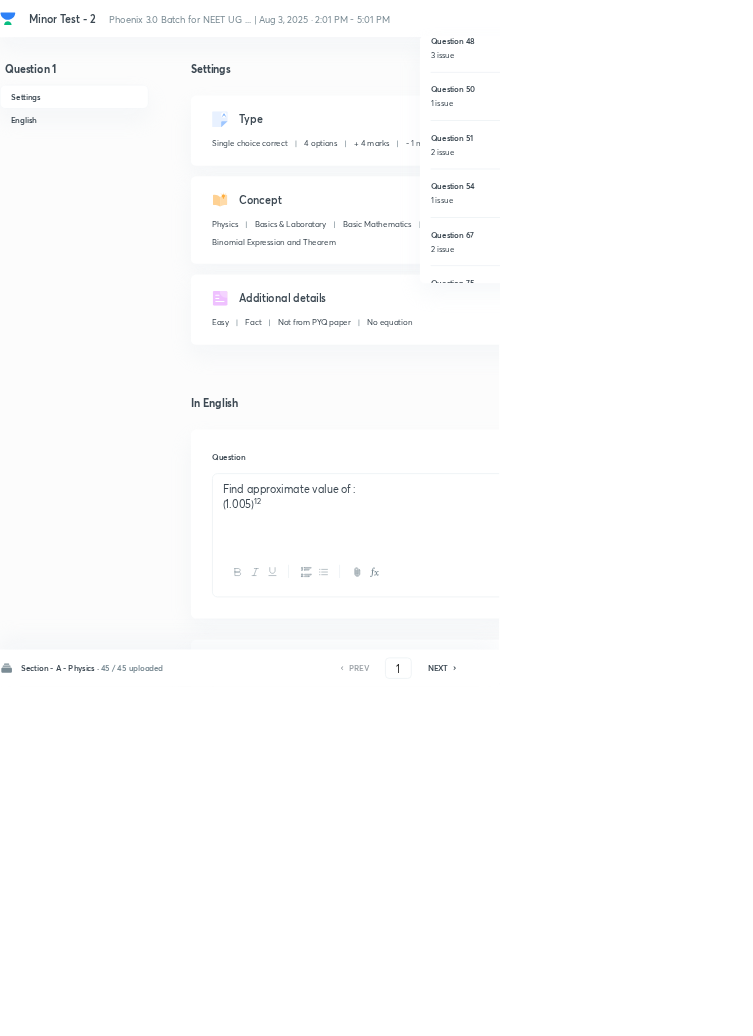 scroll, scrollTop: 241, scrollLeft: 0, axis: vertical 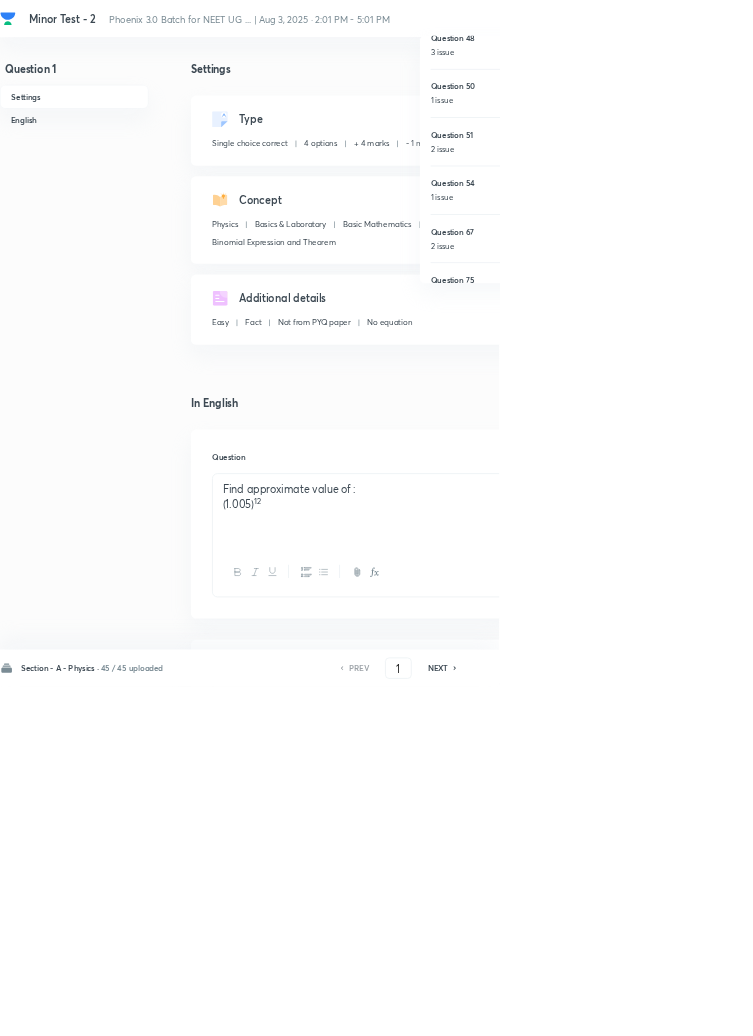 click on "Question 48" at bounding box center [769, 57] 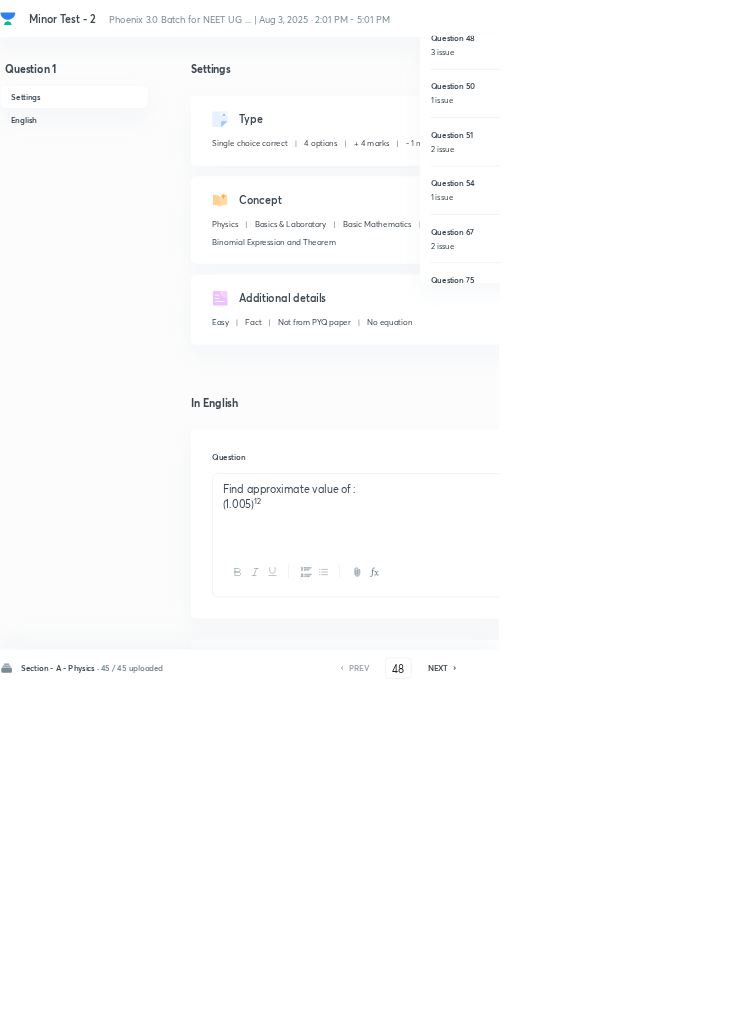 checkbox on "false" 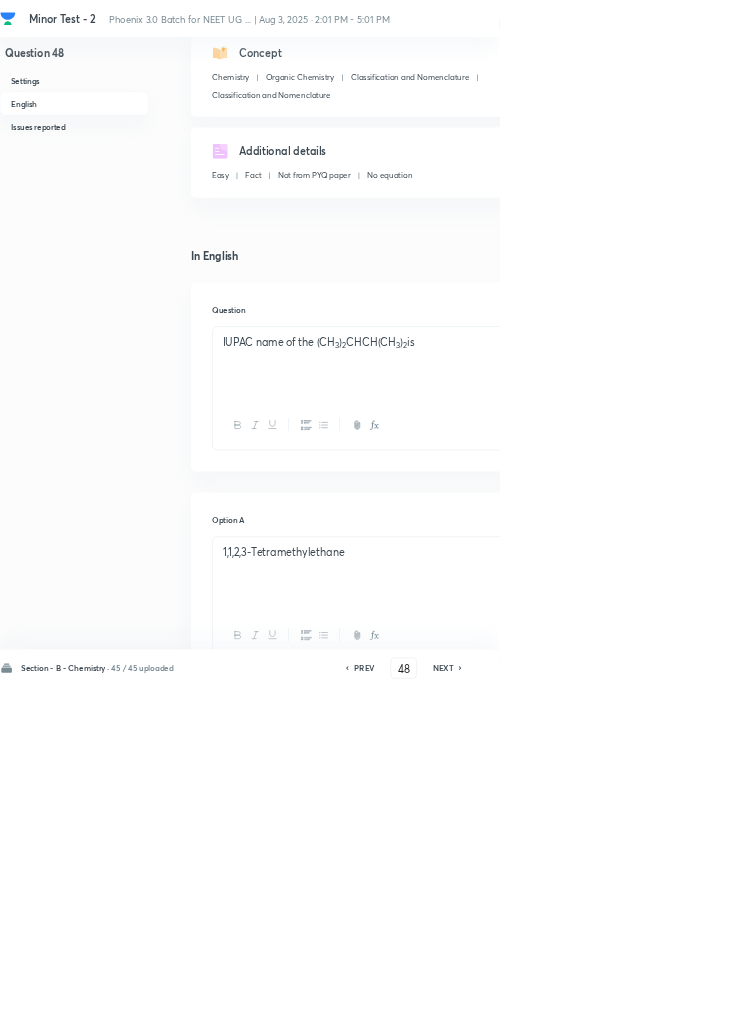 scroll, scrollTop: 0, scrollLeft: 0, axis: both 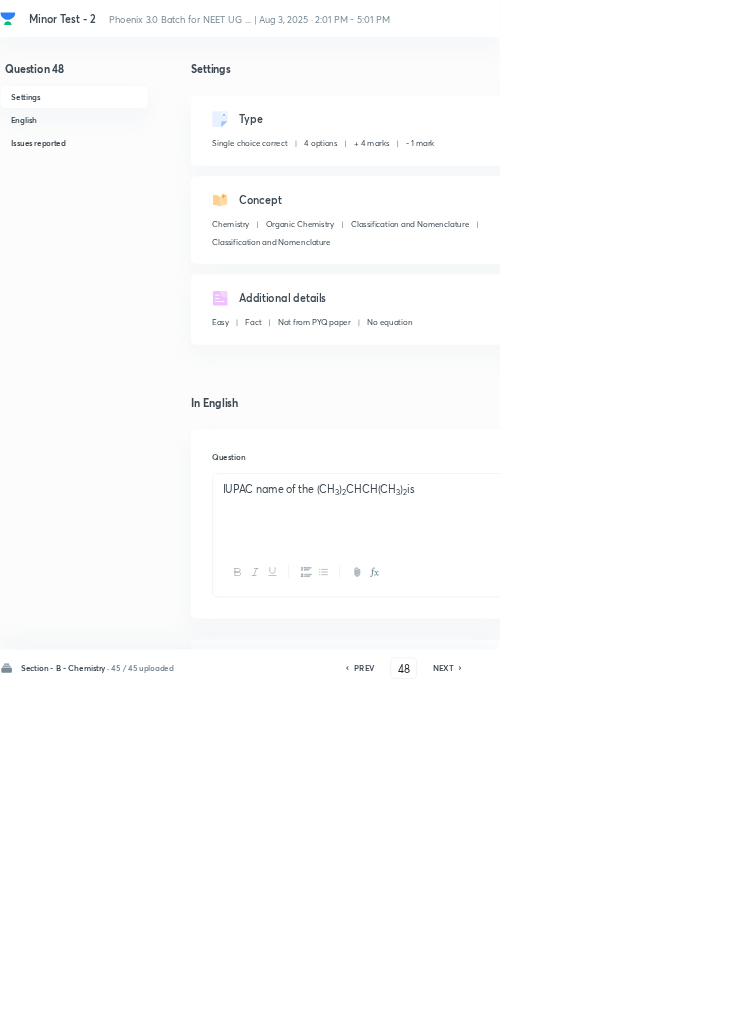 click 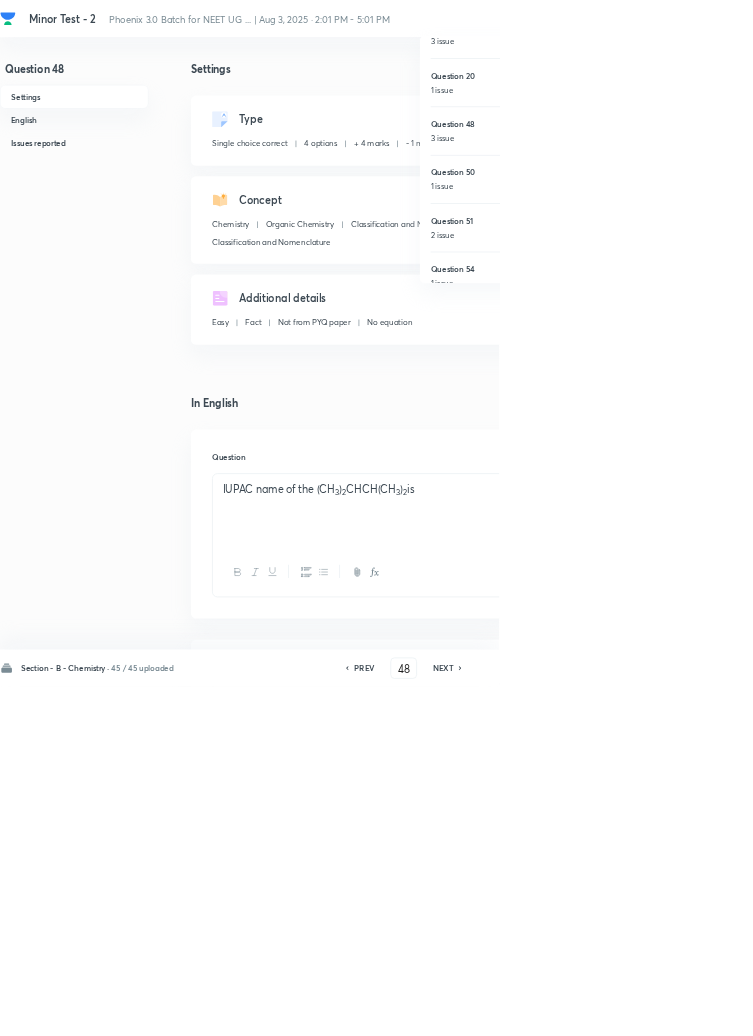 scroll, scrollTop: 125, scrollLeft: 0, axis: vertical 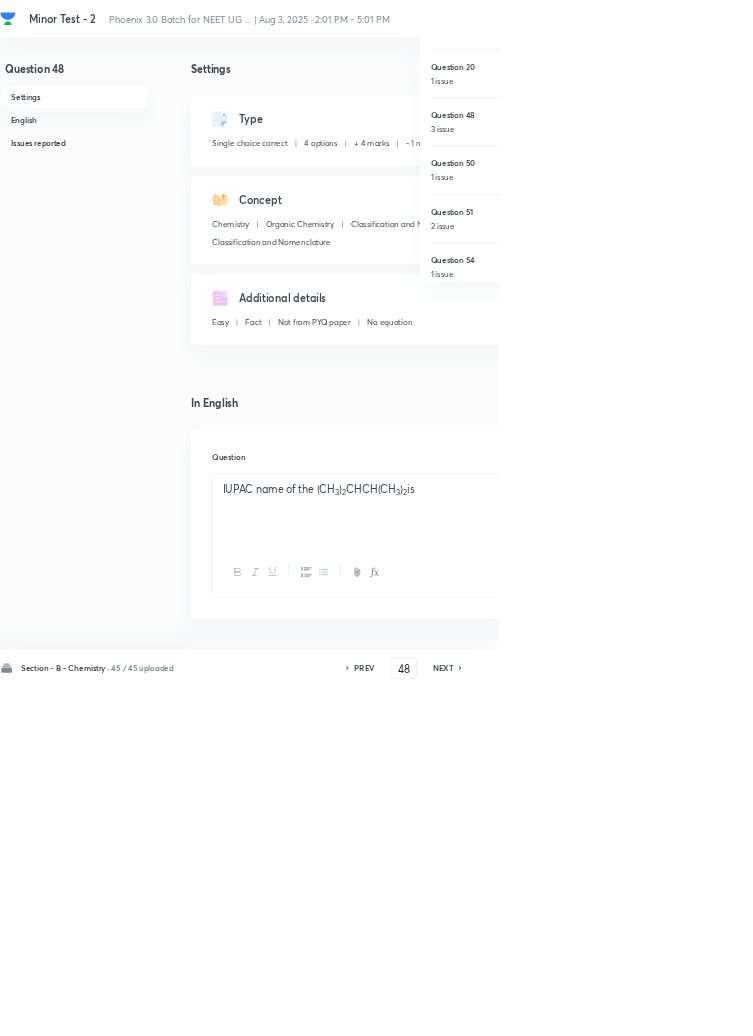 click on "Question 50" at bounding box center (769, 246) 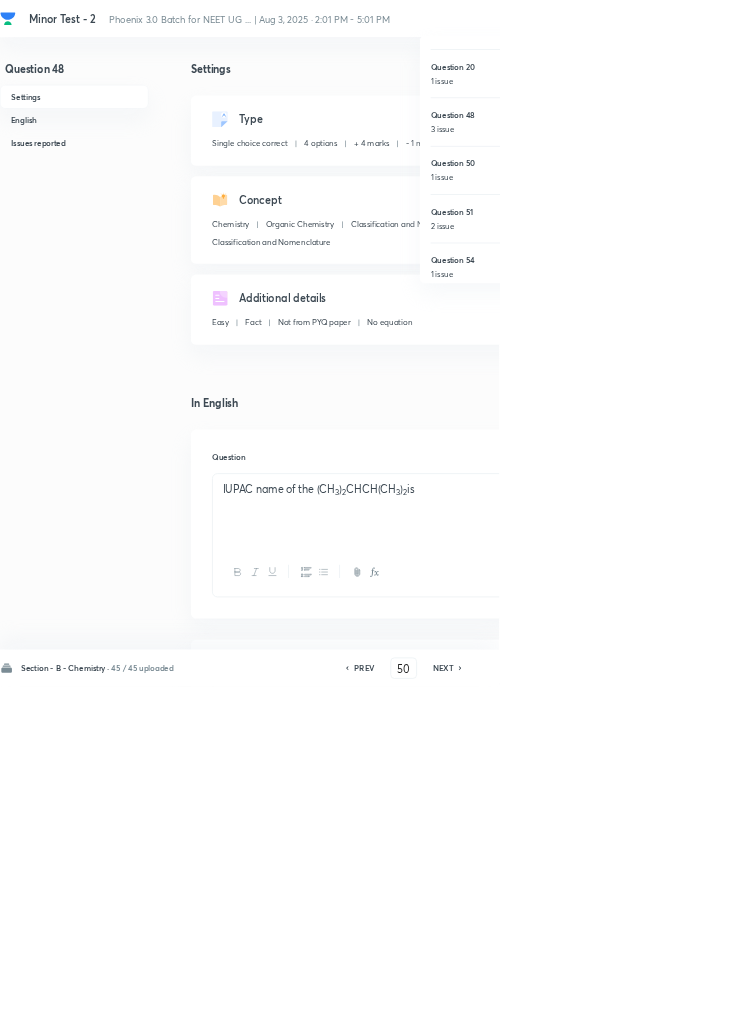 checkbox on "false" 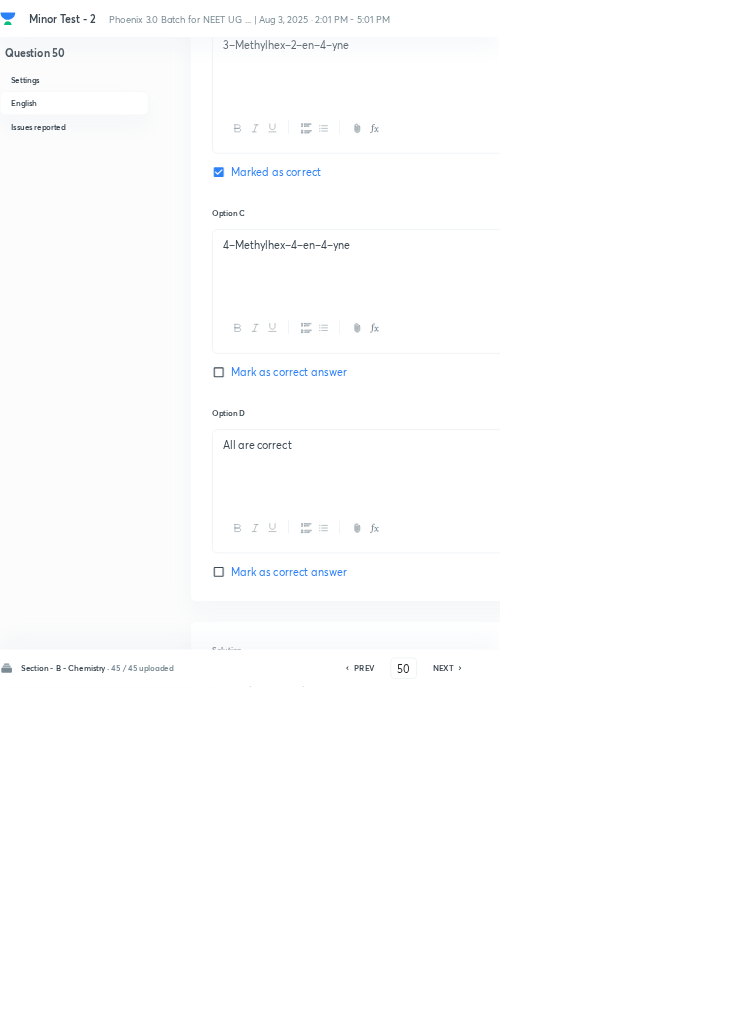 scroll, scrollTop: 1290, scrollLeft: 0, axis: vertical 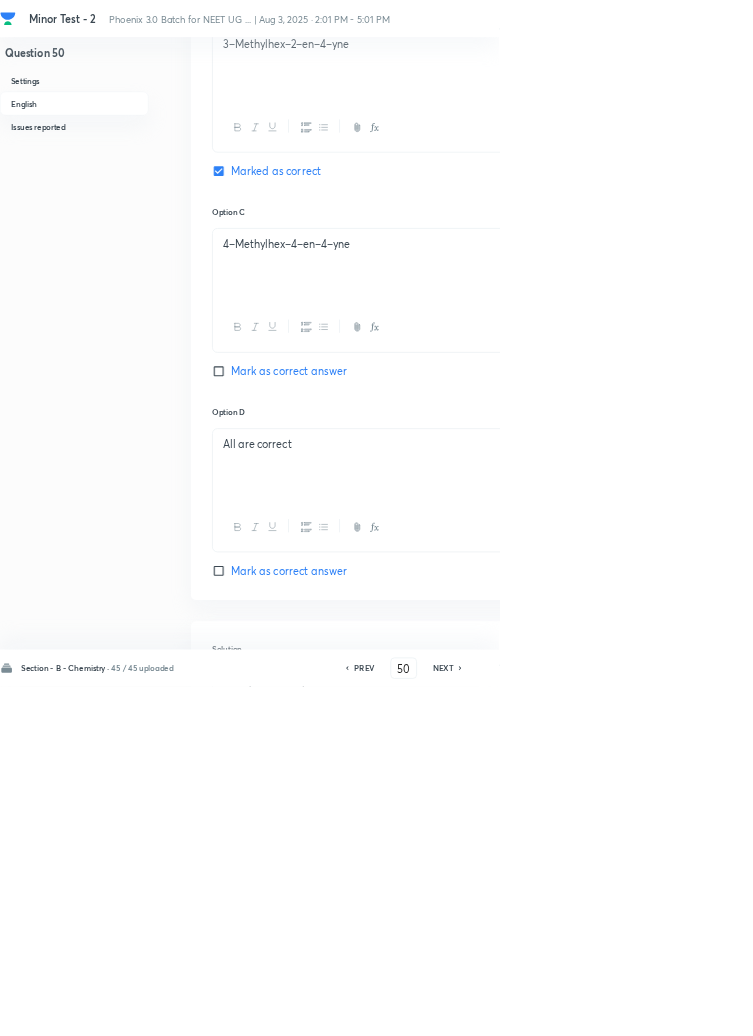 click on "13" at bounding box center [899, 18] 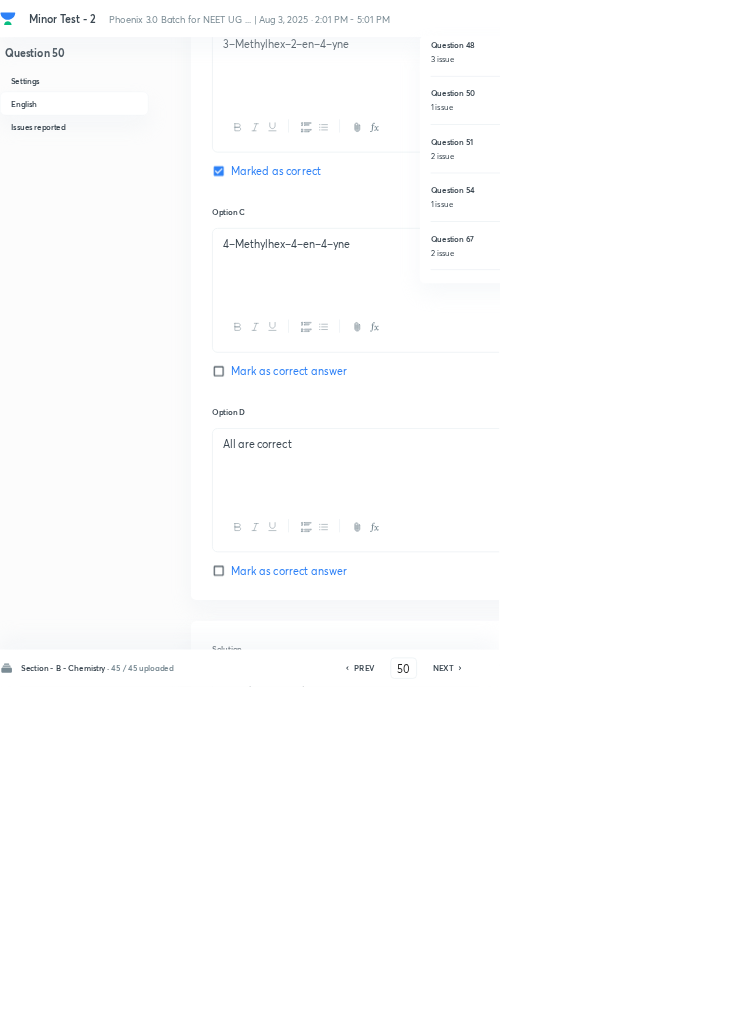 scroll, scrollTop: 230, scrollLeft: 0, axis: vertical 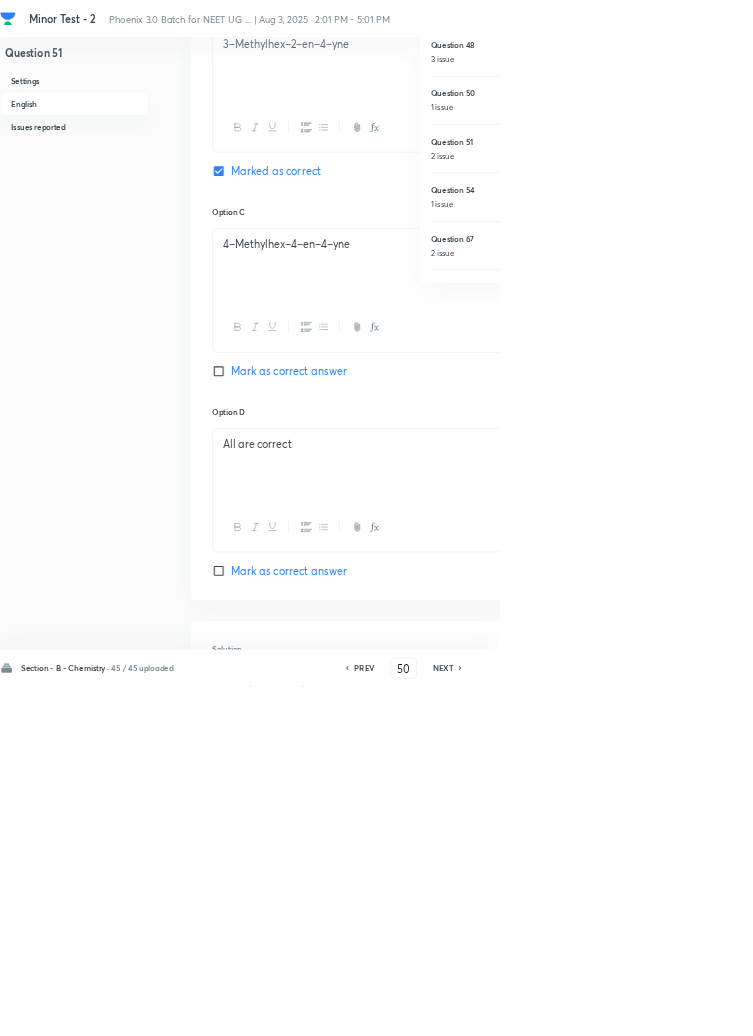 type on "51" 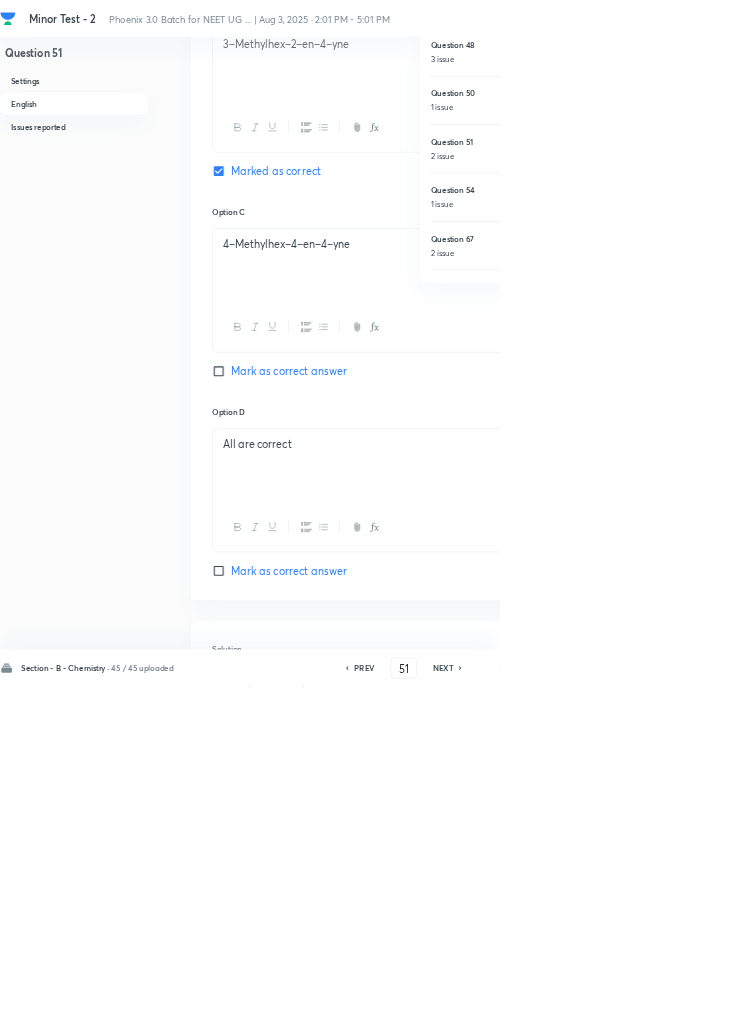 checkbox on "true" 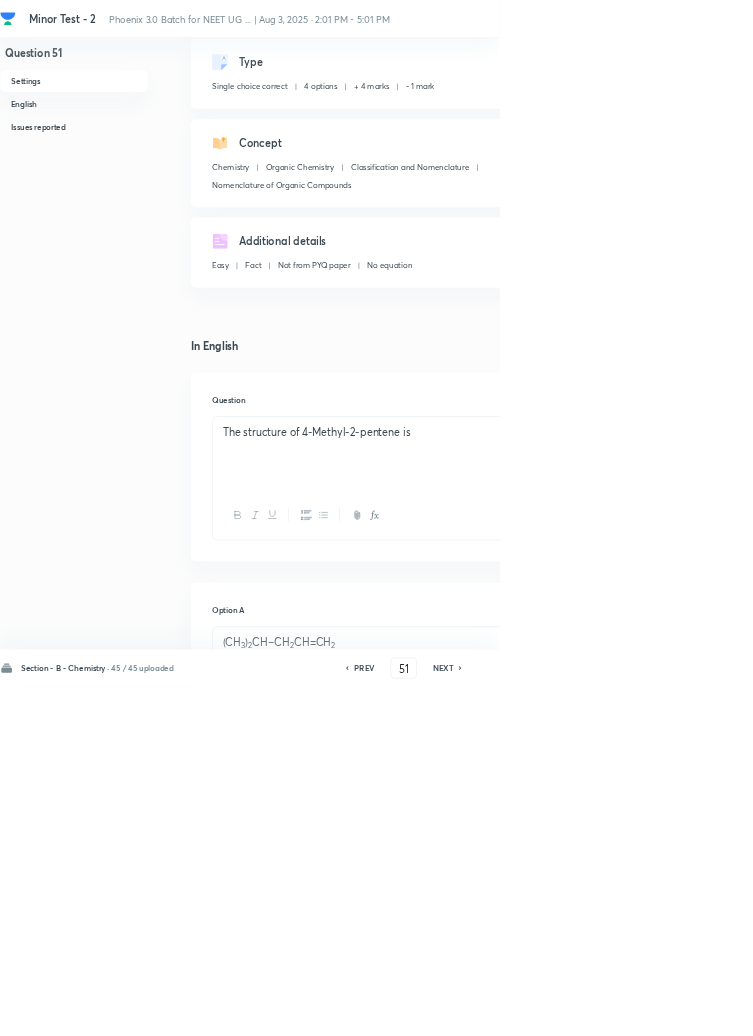 scroll, scrollTop: 76, scrollLeft: 0, axis: vertical 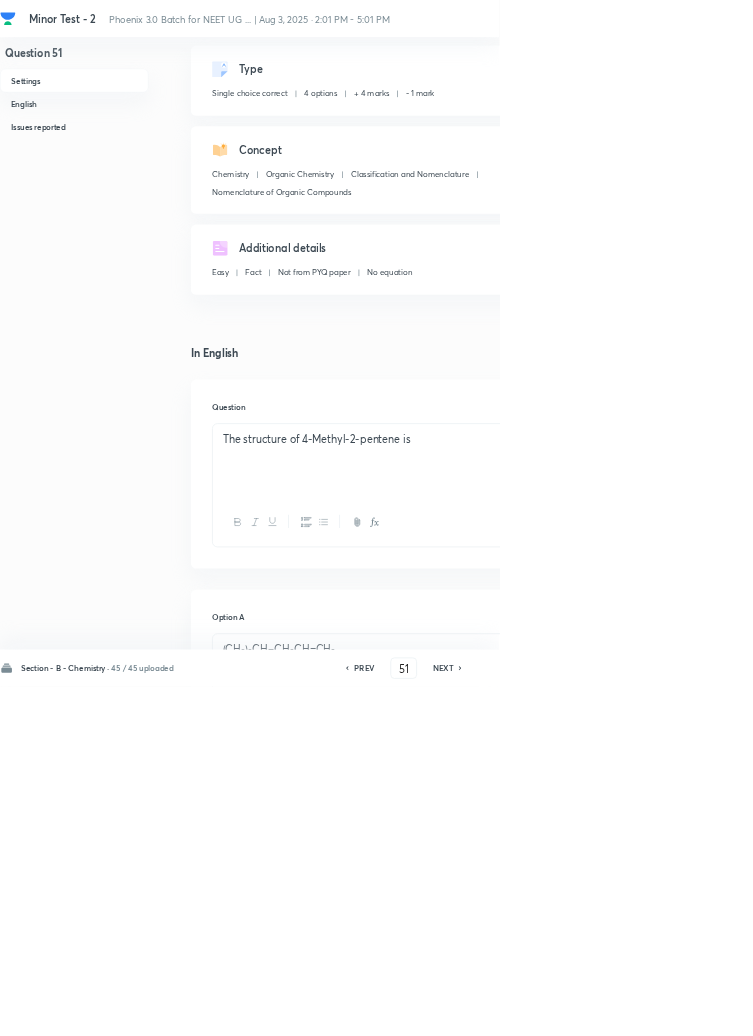 click 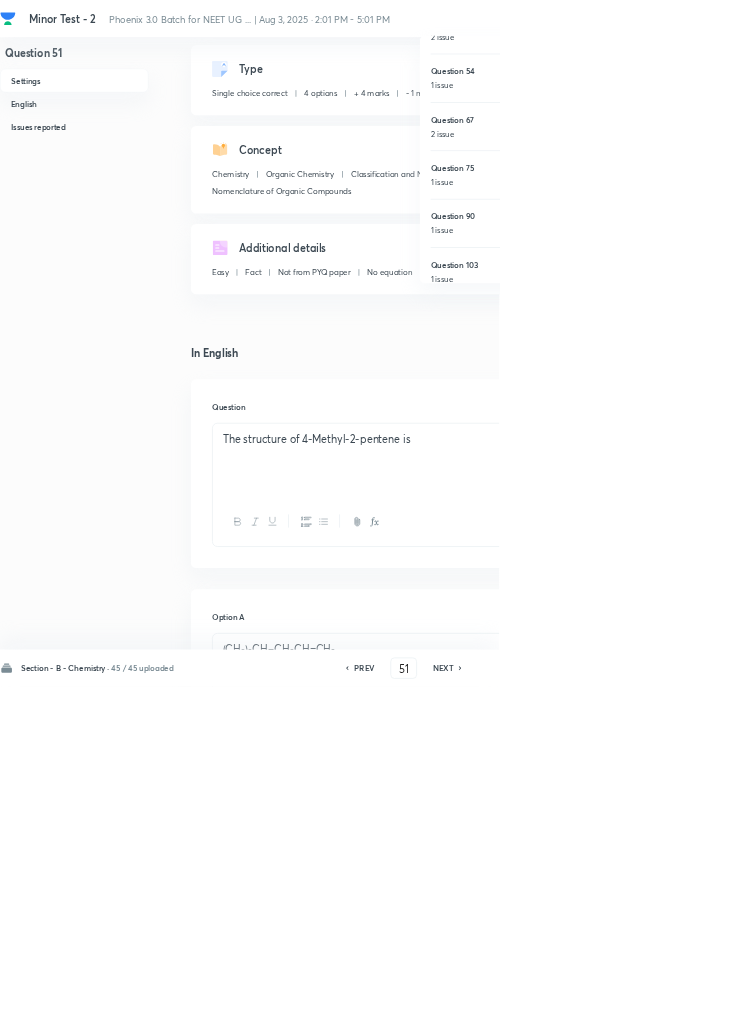 scroll, scrollTop: 417, scrollLeft: 0, axis: vertical 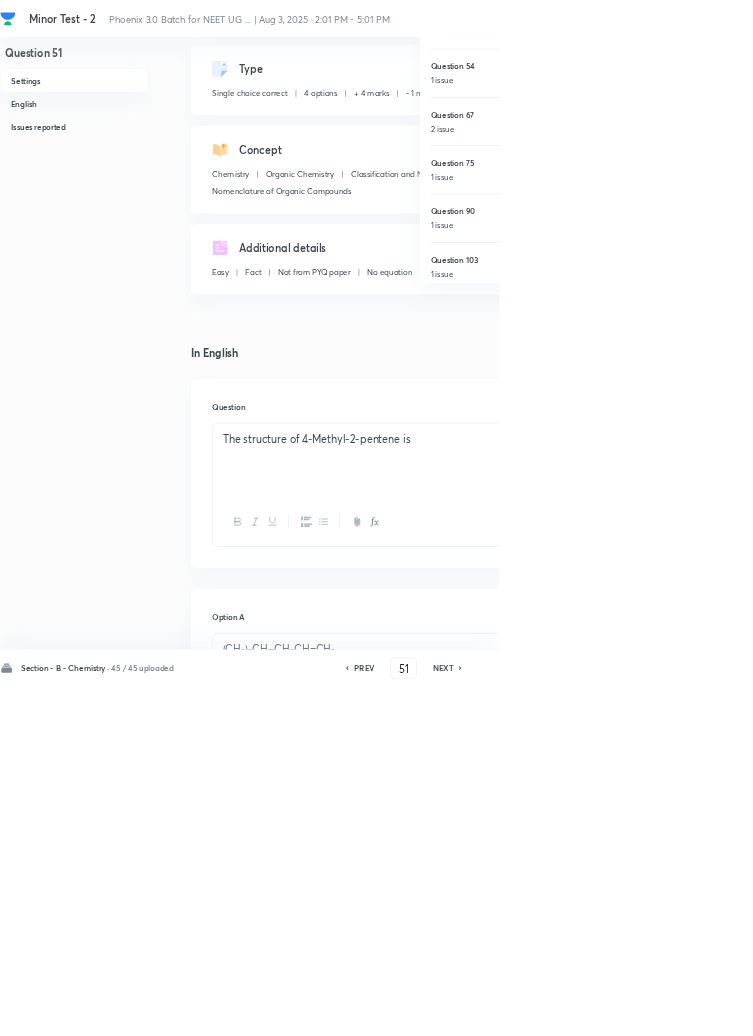 click on "2 issue" at bounding box center (769, 195) 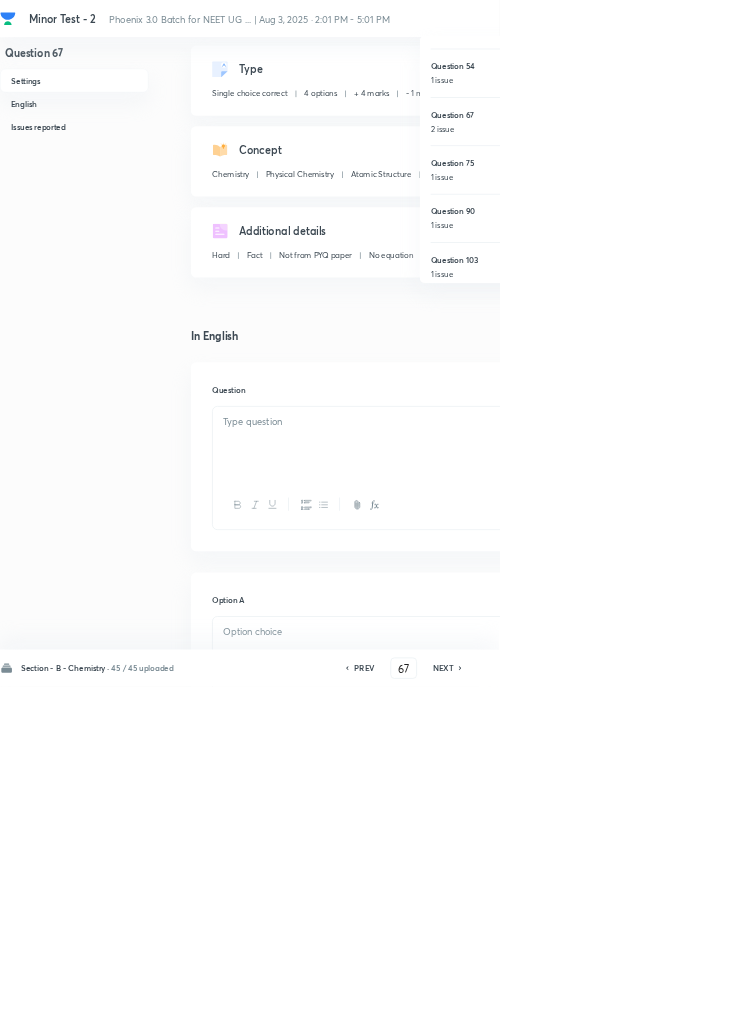 checkbox on "true" 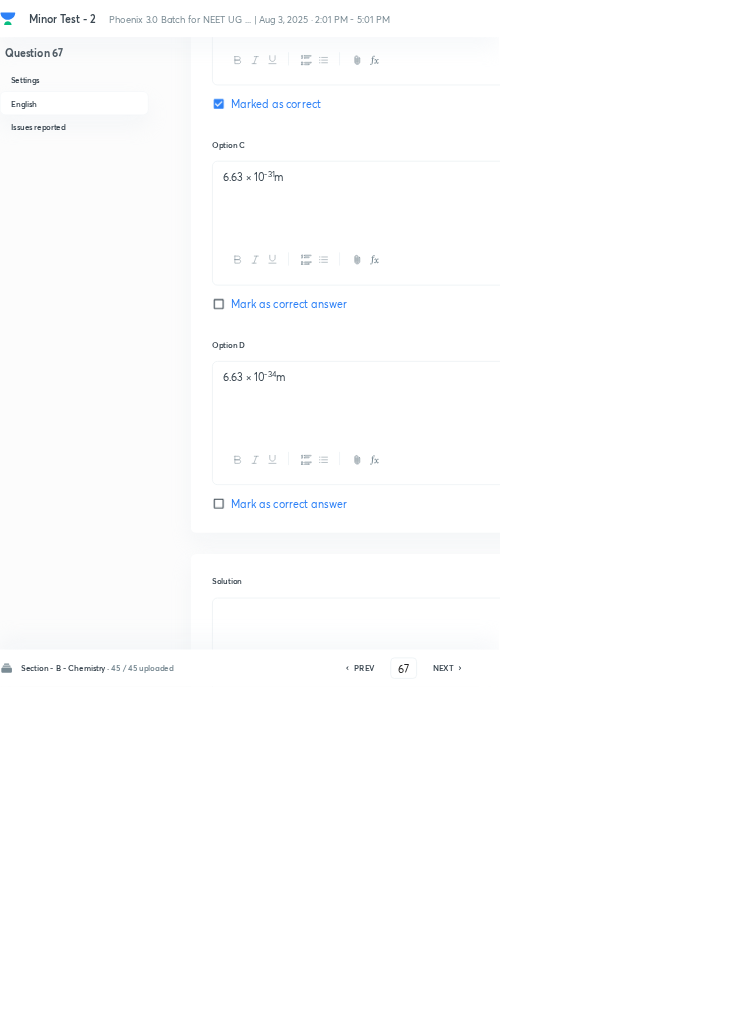 scroll, scrollTop: 1536, scrollLeft: 0, axis: vertical 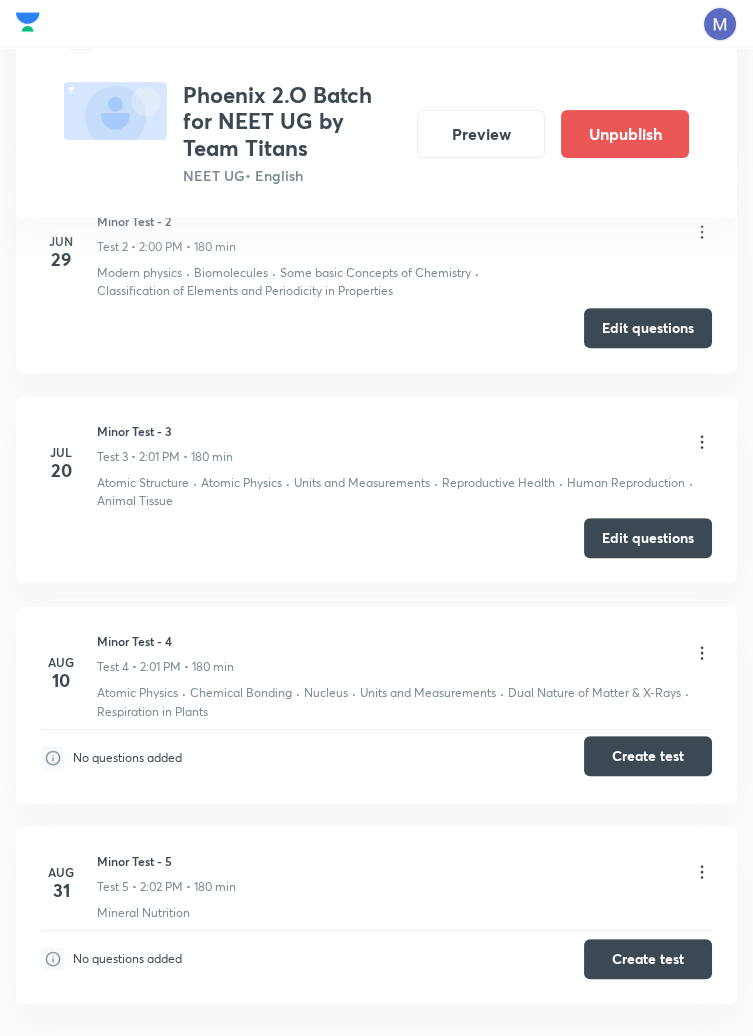 click on "Create test" at bounding box center (648, 756) 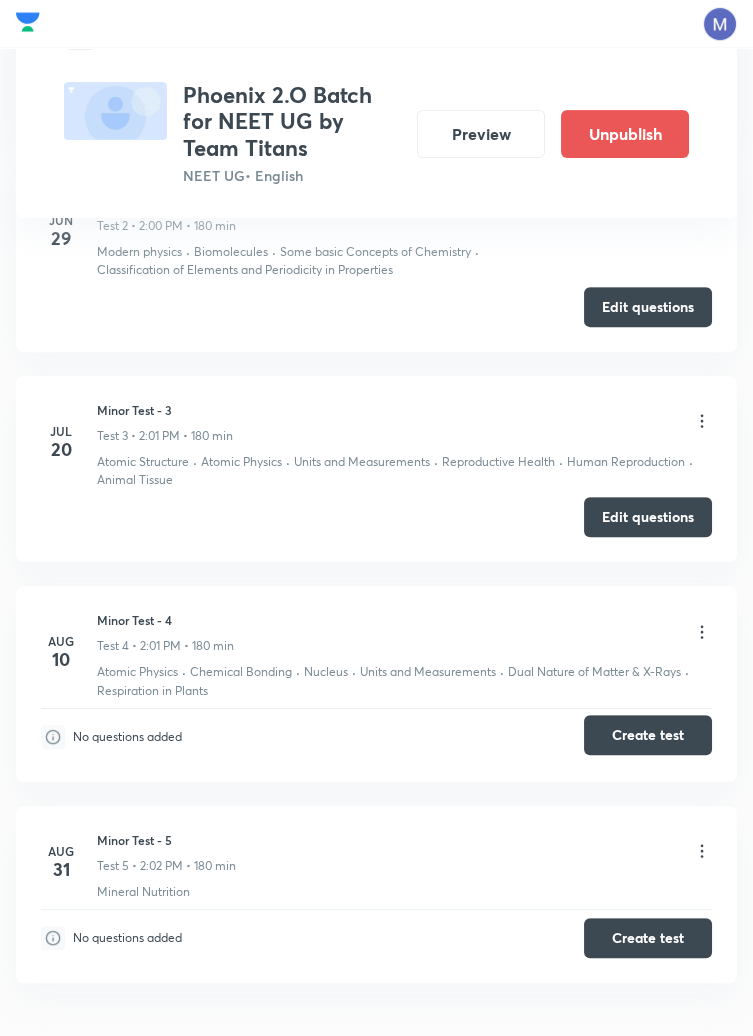 scroll, scrollTop: 1350, scrollLeft: 0, axis: vertical 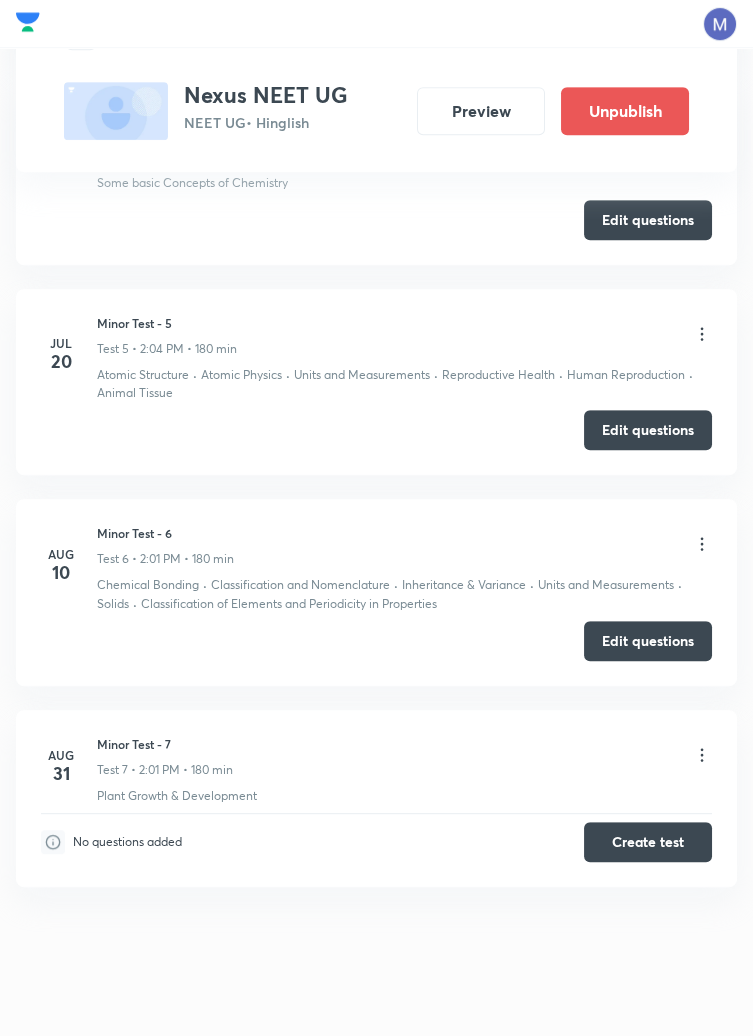 click on "Aug 31 Minor Test - 7 Test 7 • 2:01 PM • 180 min Plant Growth & Development No questions added  Create test" at bounding box center [376, 798] 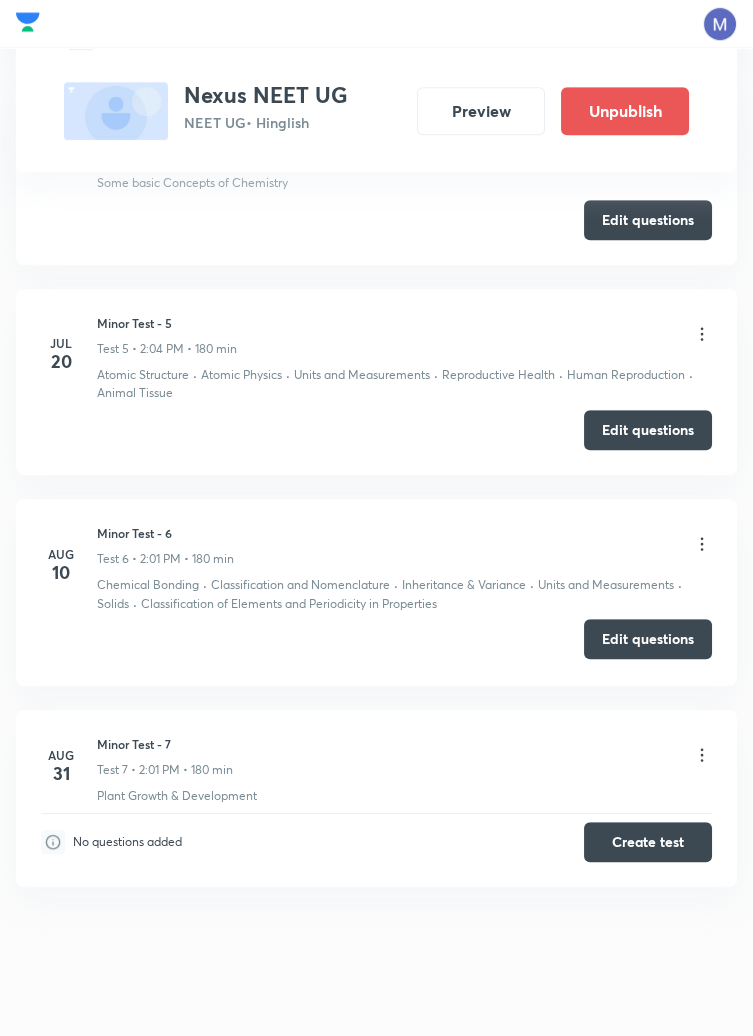 click on "Edit questions" at bounding box center (648, 639) 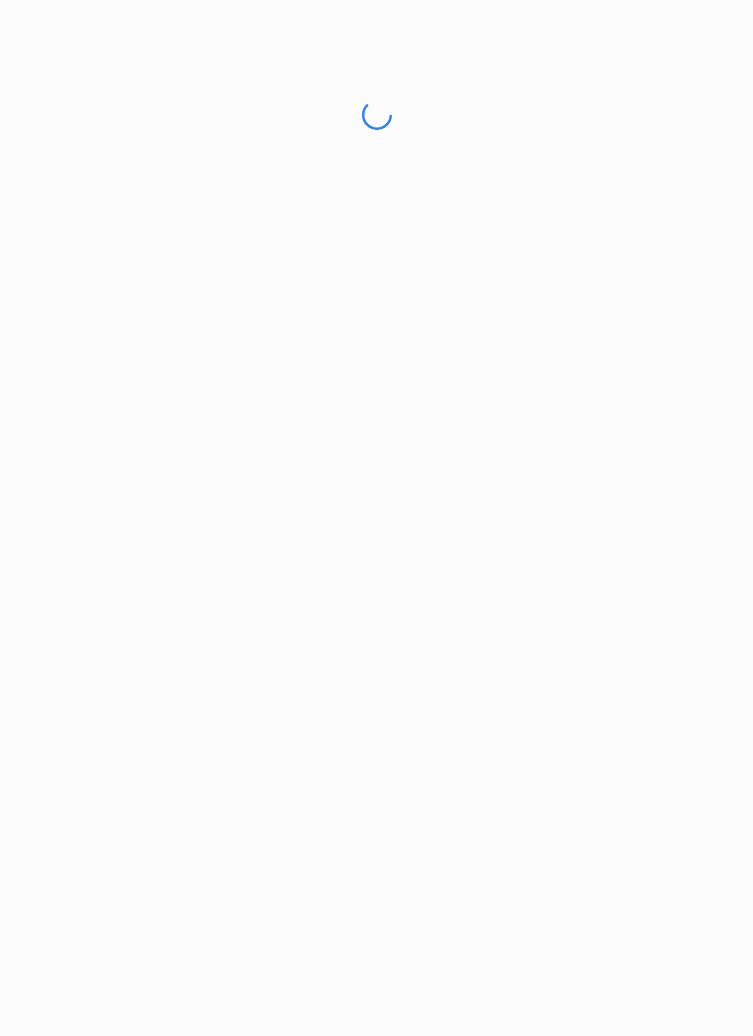 scroll, scrollTop: 0, scrollLeft: 0, axis: both 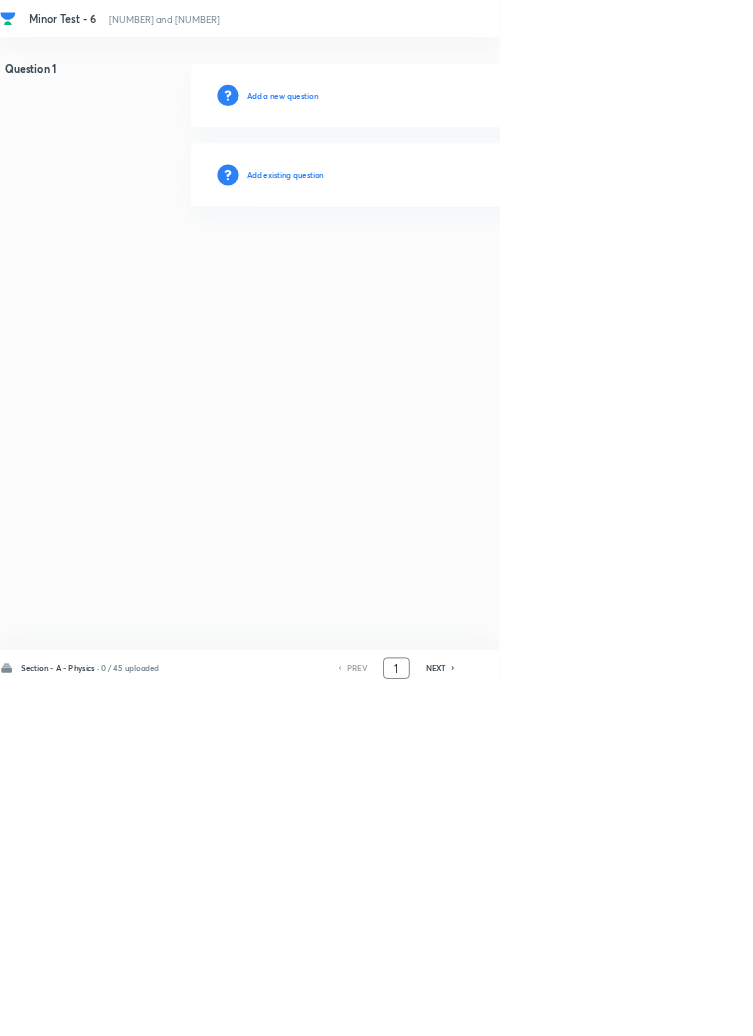 click on "1" at bounding box center (598, 1008) 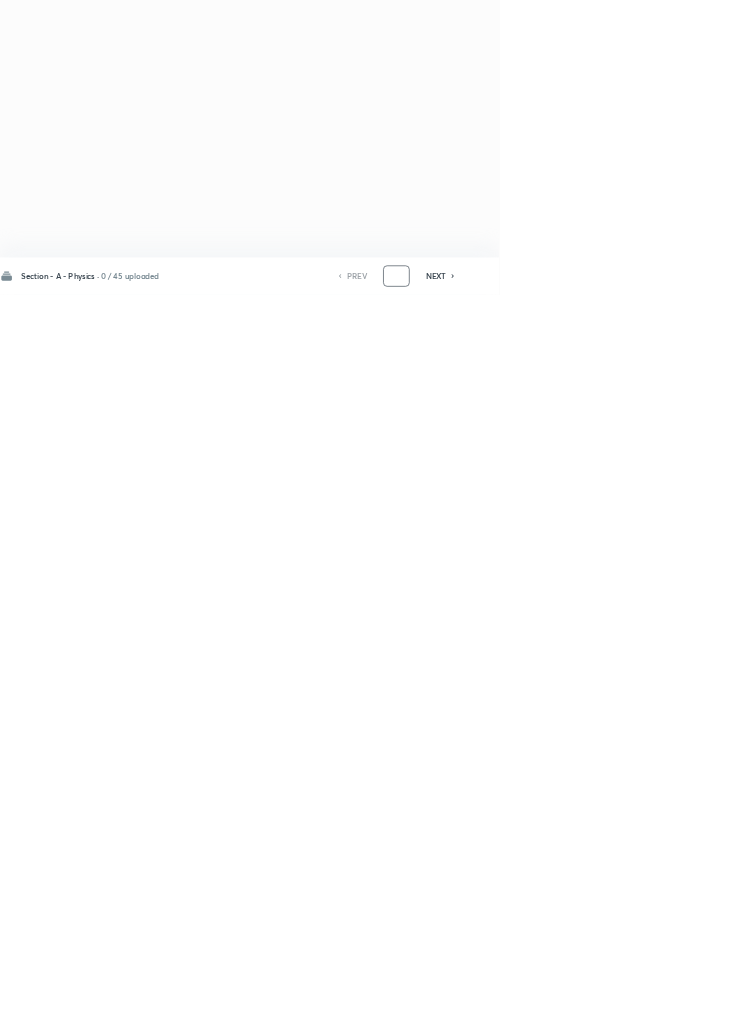 scroll, scrollTop: 0, scrollLeft: 0, axis: both 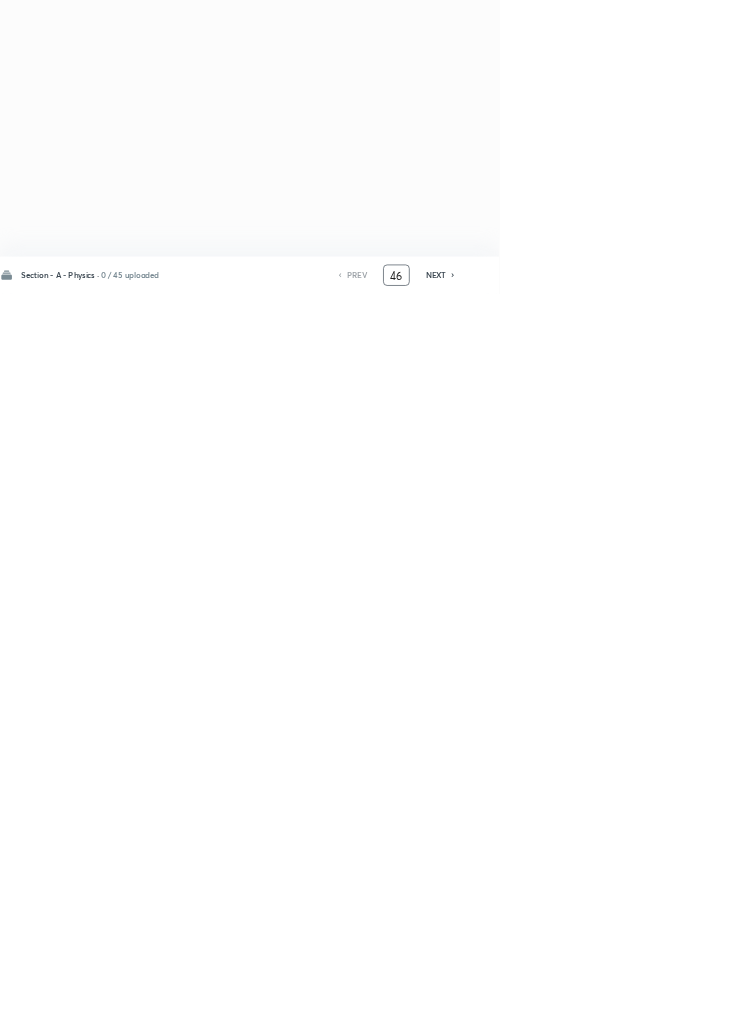 type on "46" 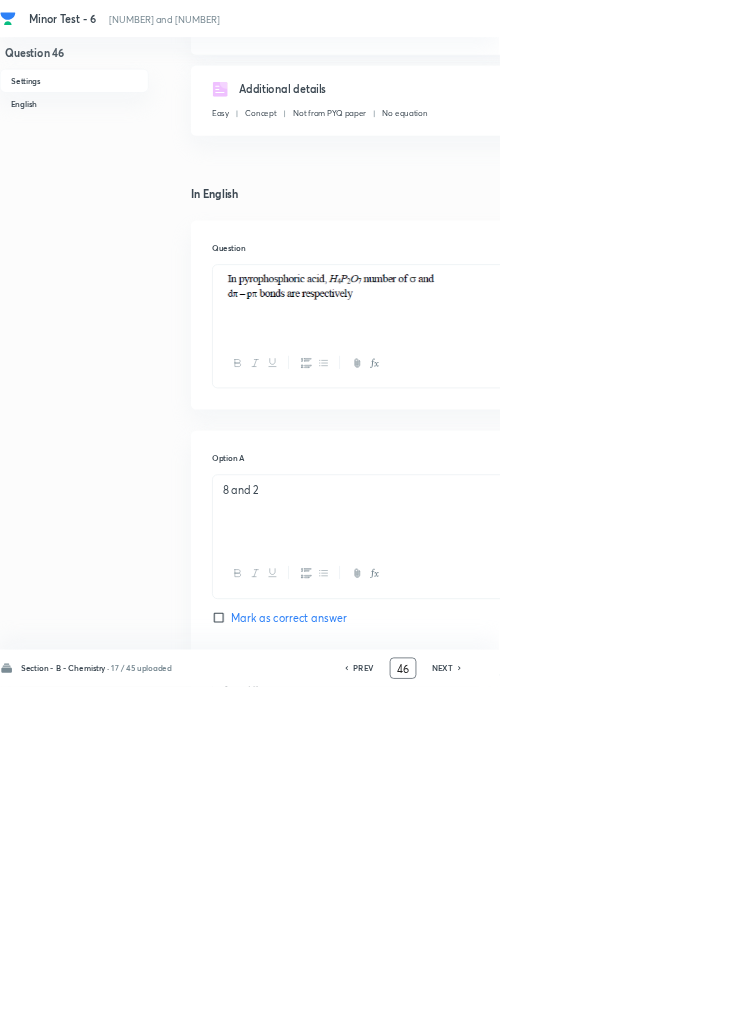 scroll, scrollTop: 1039, scrollLeft: 0, axis: vertical 